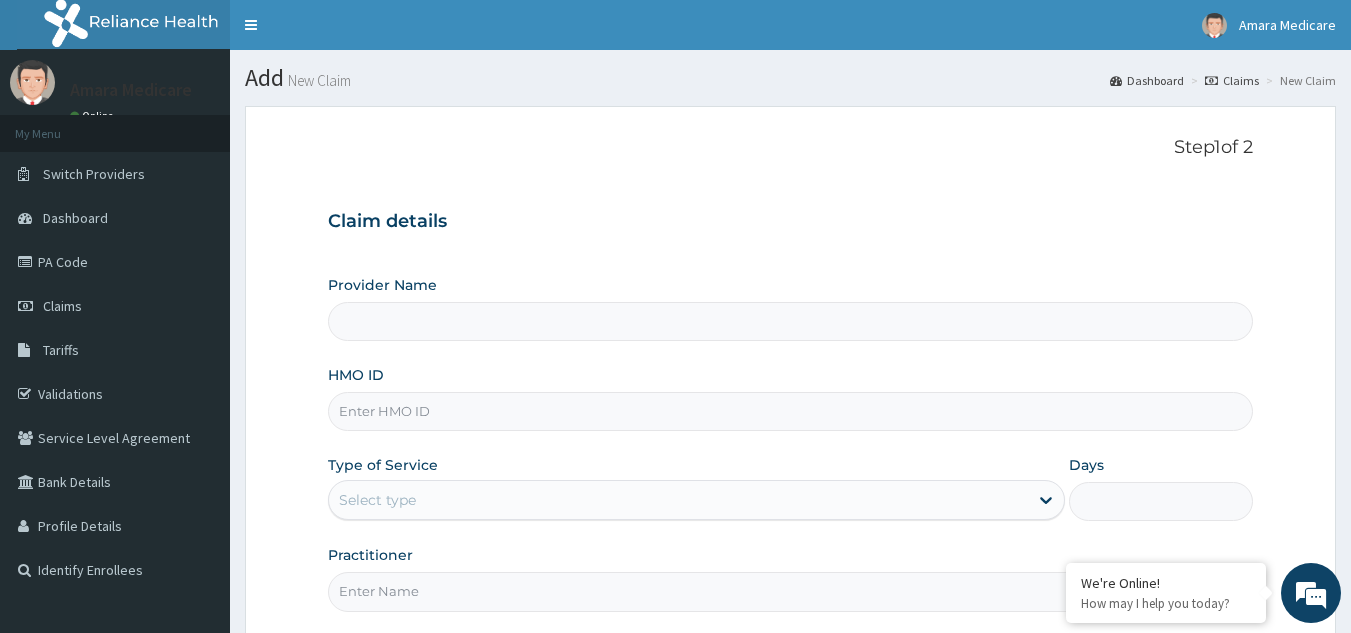 scroll, scrollTop: 0, scrollLeft: 0, axis: both 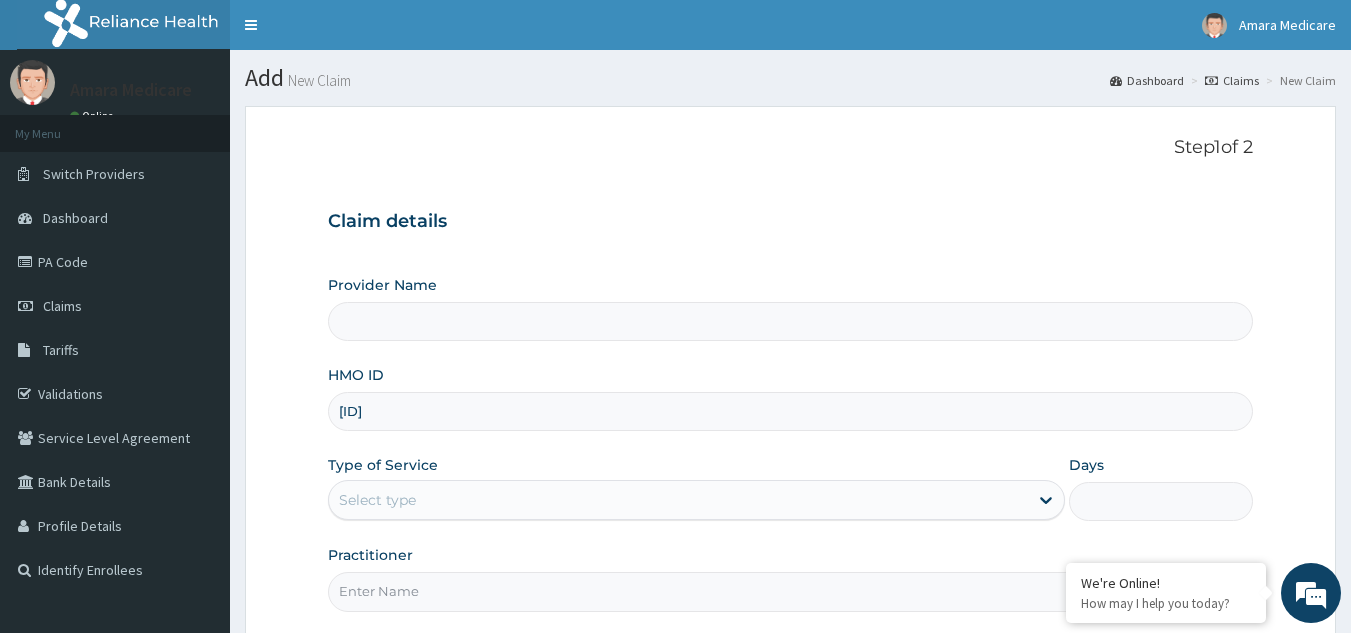 type on "[ID]" 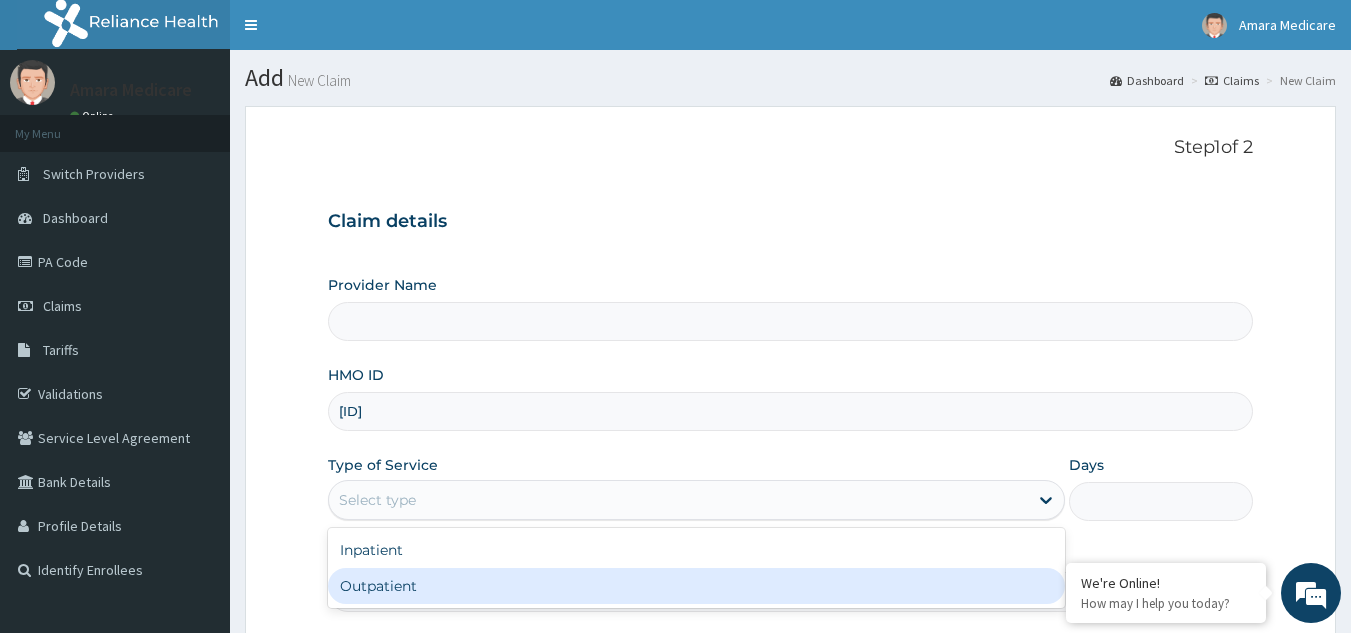 click on "Outpatient" at bounding box center (696, 586) 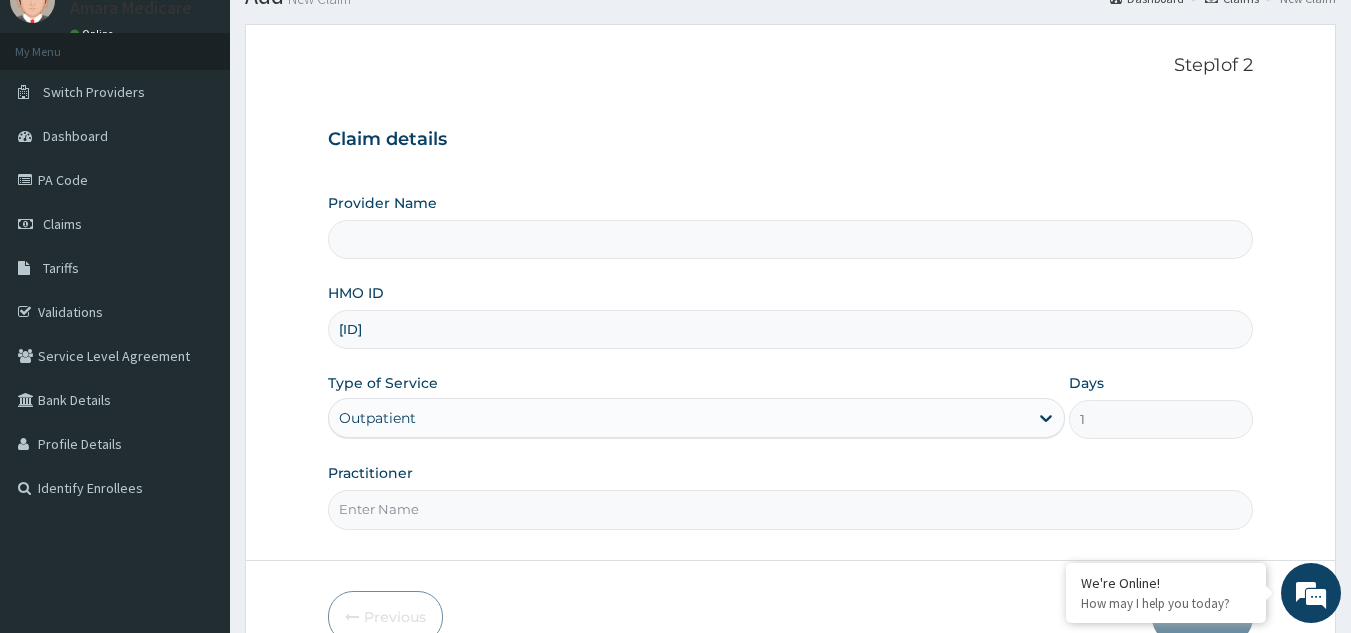 scroll, scrollTop: 189, scrollLeft: 0, axis: vertical 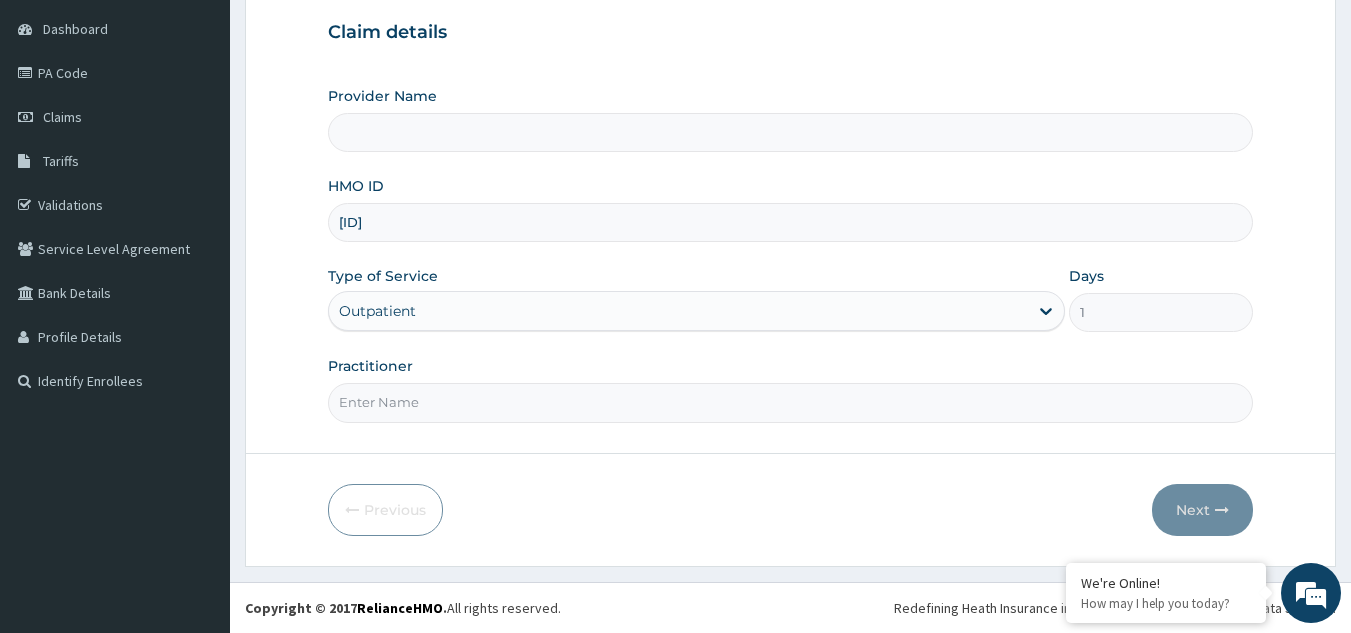 click on "Practitioner" at bounding box center [791, 402] 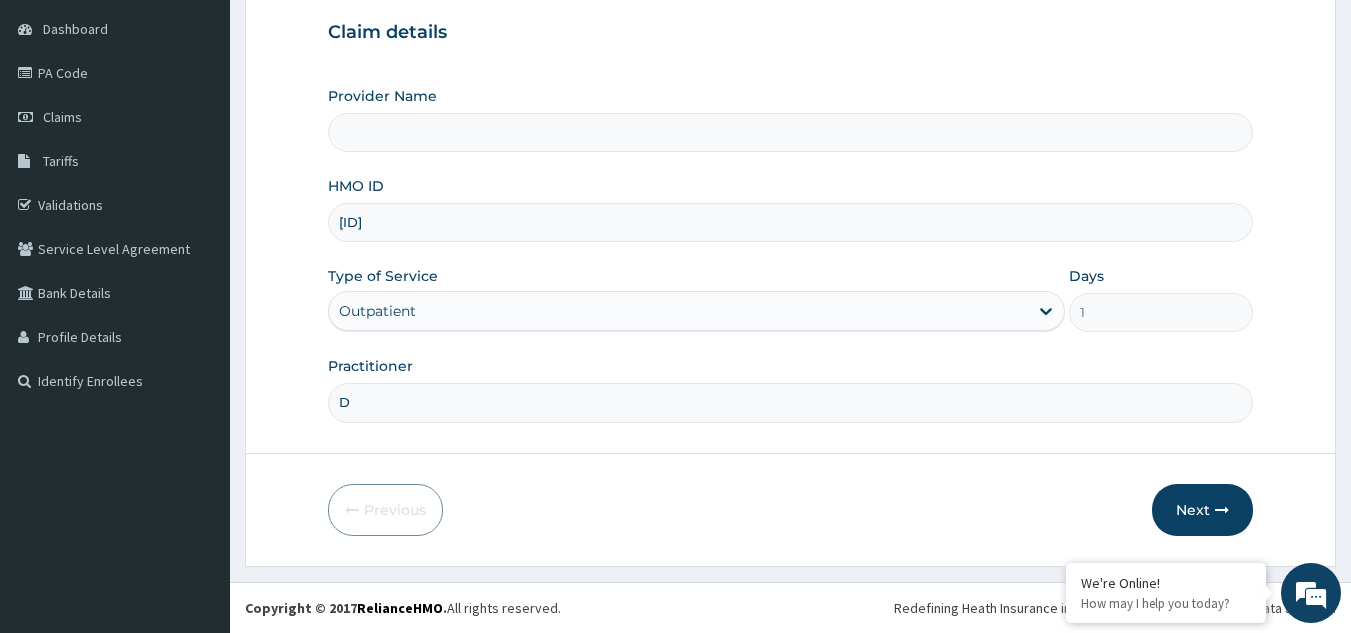 type on "Amara Medicare- ENT" 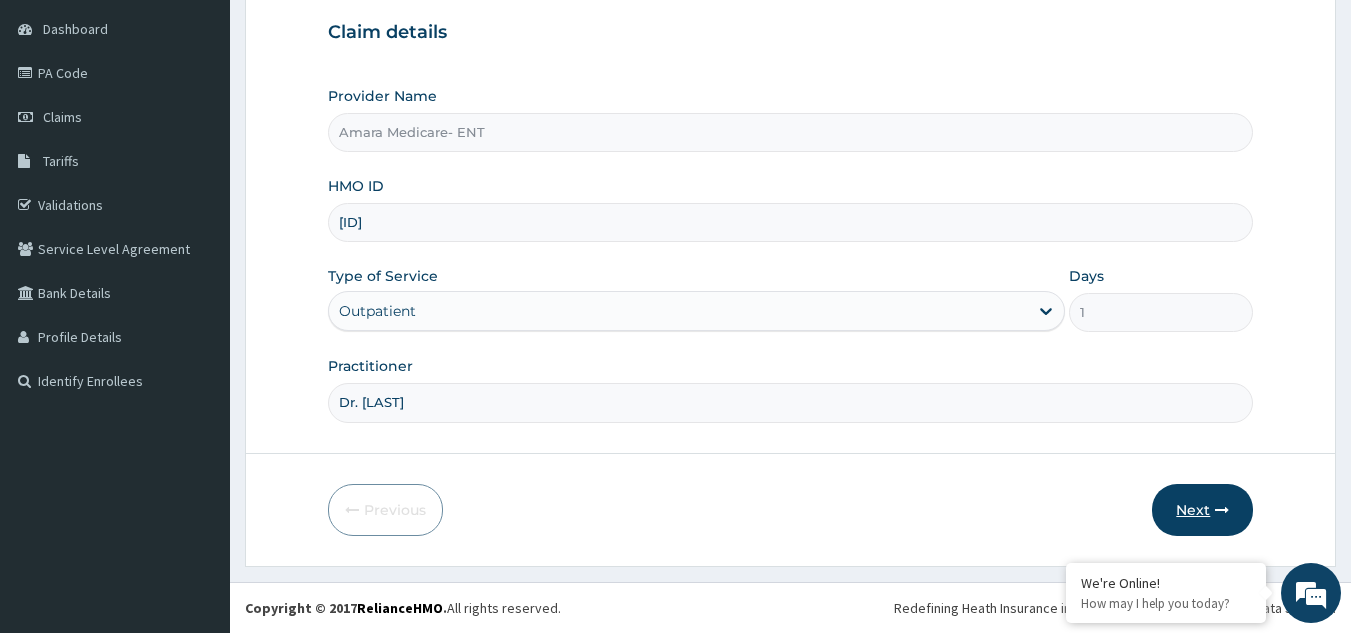type on "Dr. Osuji" 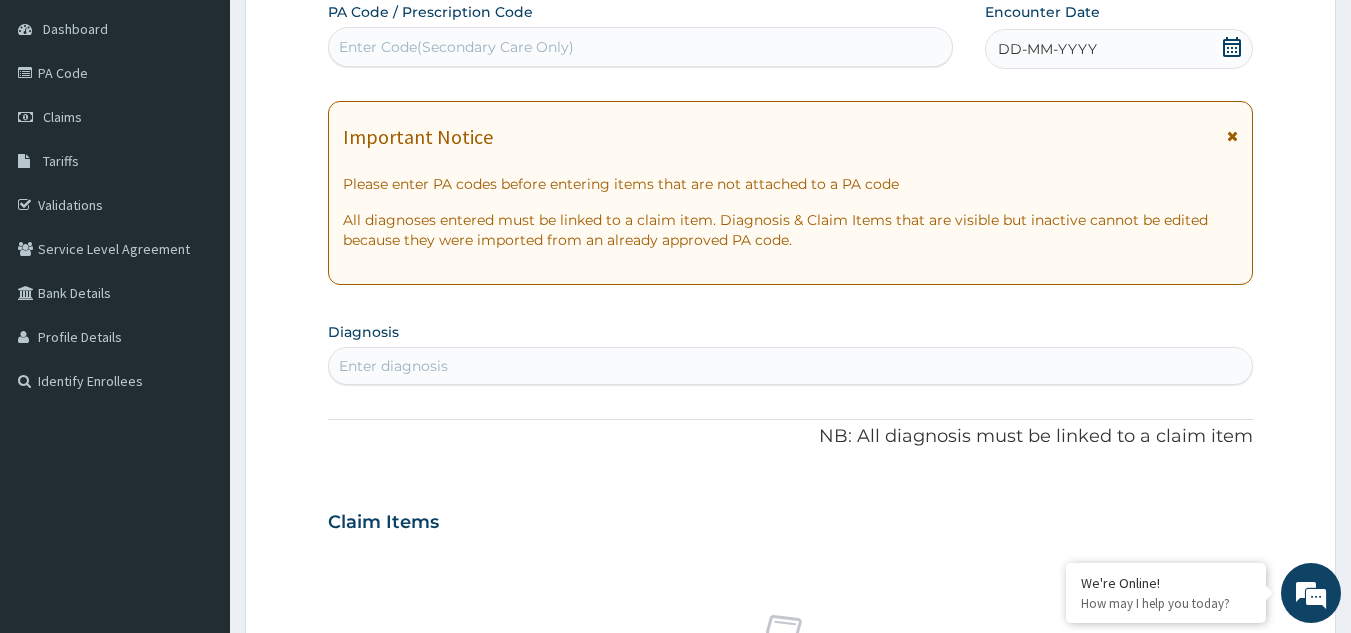 scroll, scrollTop: 0, scrollLeft: 0, axis: both 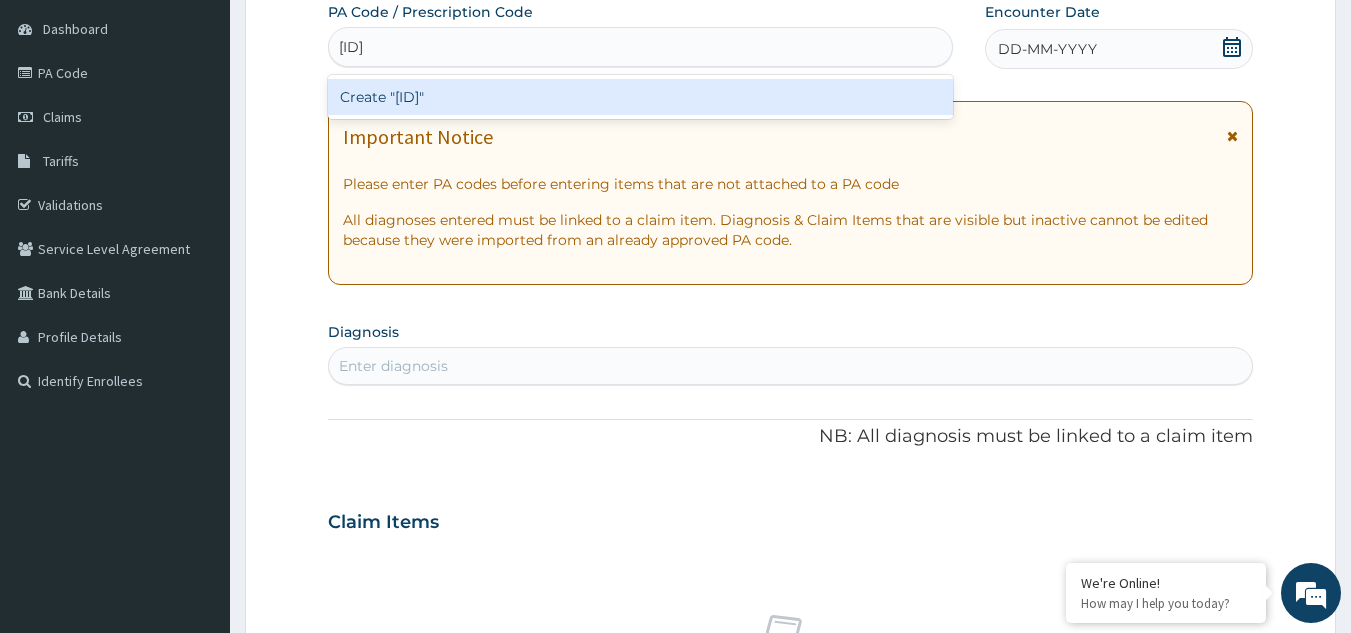 click on "Create "PA/6B8B88"" at bounding box center (641, 97) 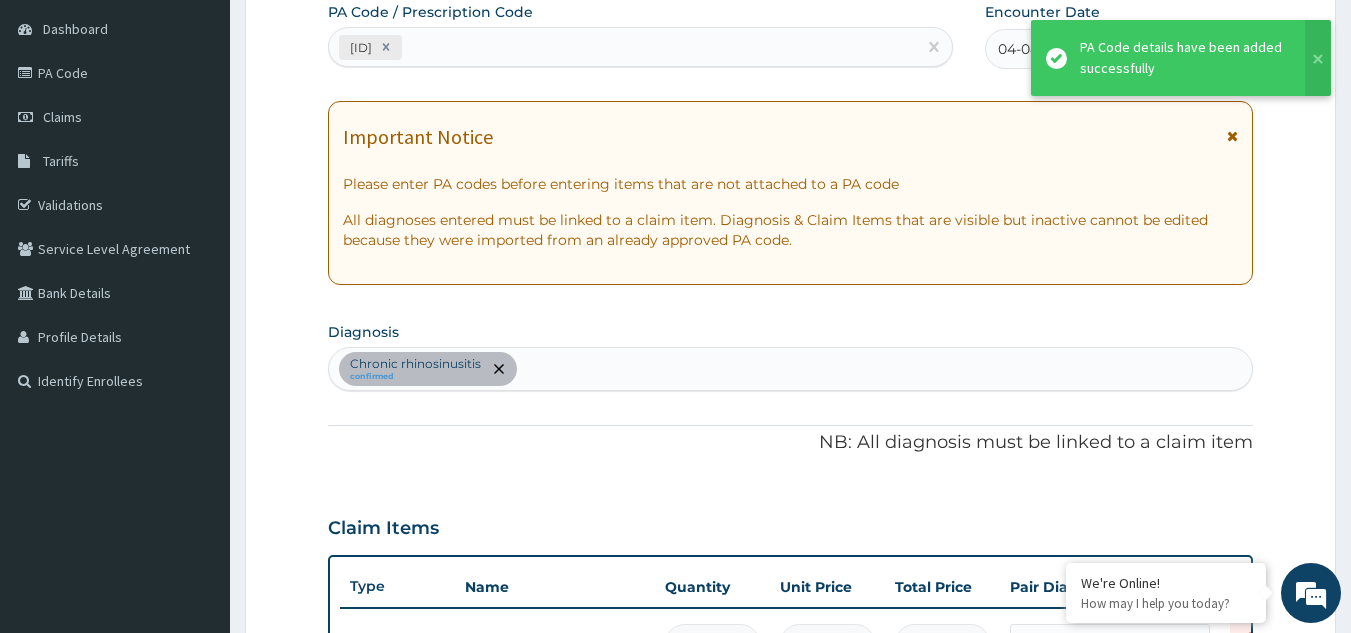 scroll, scrollTop: 654, scrollLeft: 0, axis: vertical 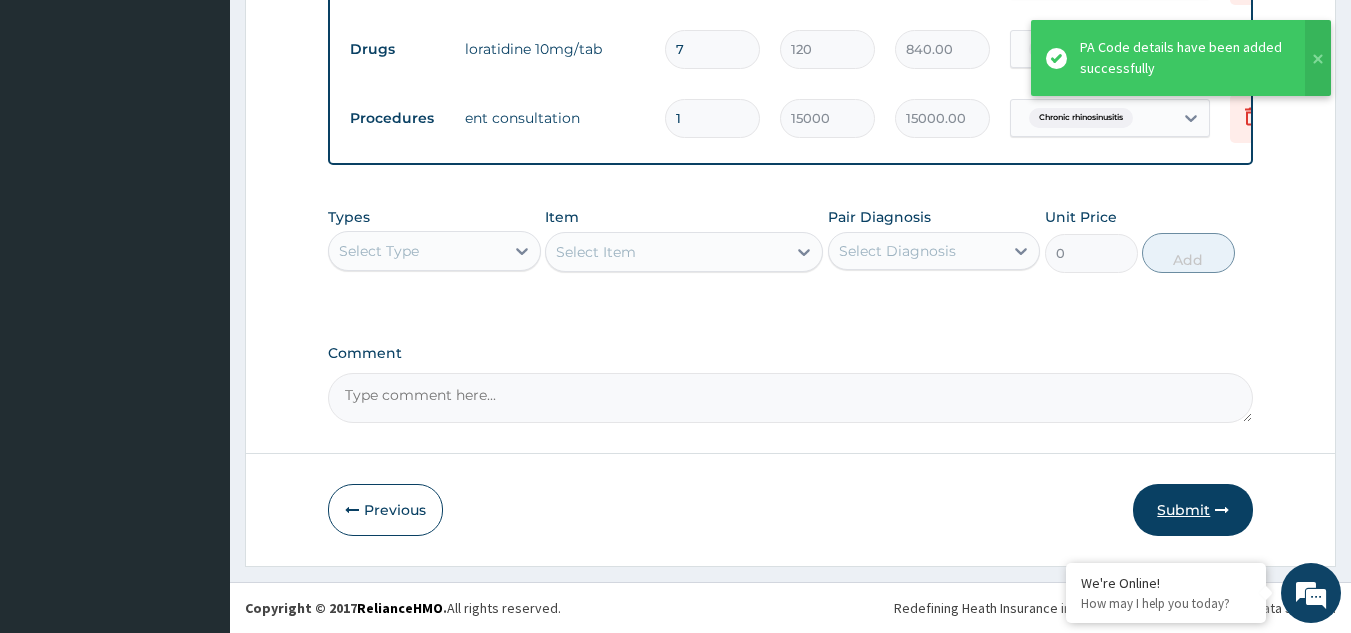 click on "Submit" at bounding box center (1193, 510) 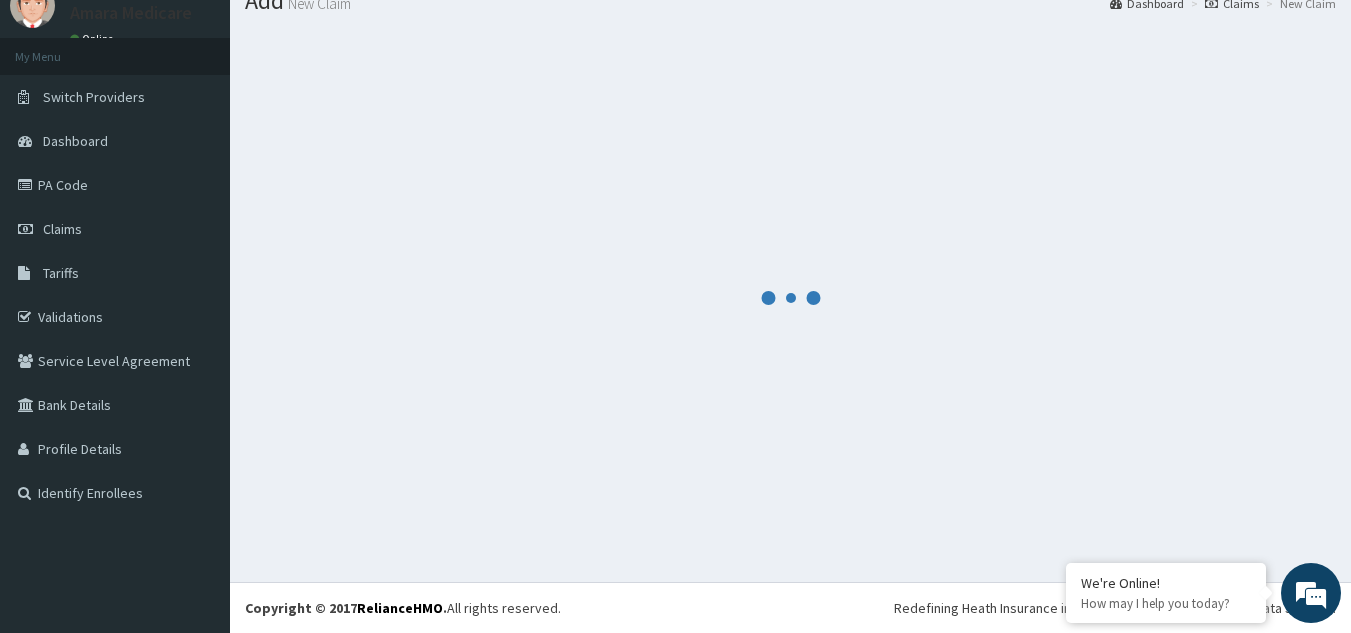 scroll, scrollTop: 867, scrollLeft: 0, axis: vertical 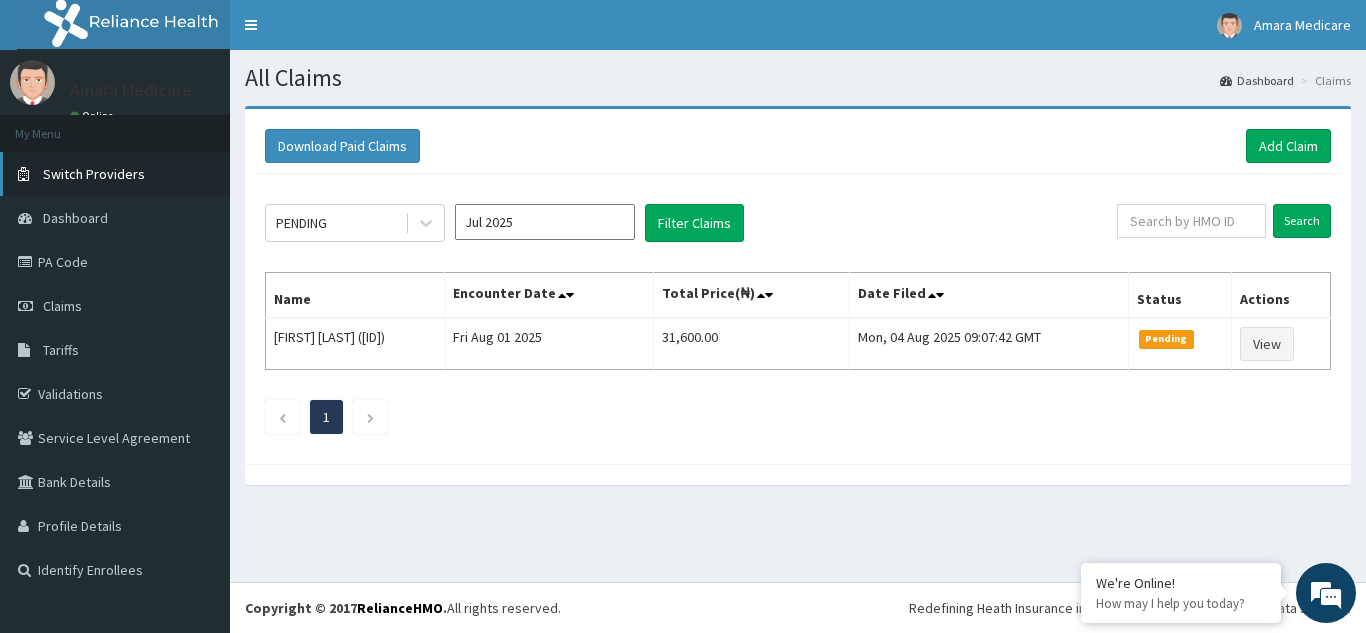 click on "Switch Providers" at bounding box center [115, 174] 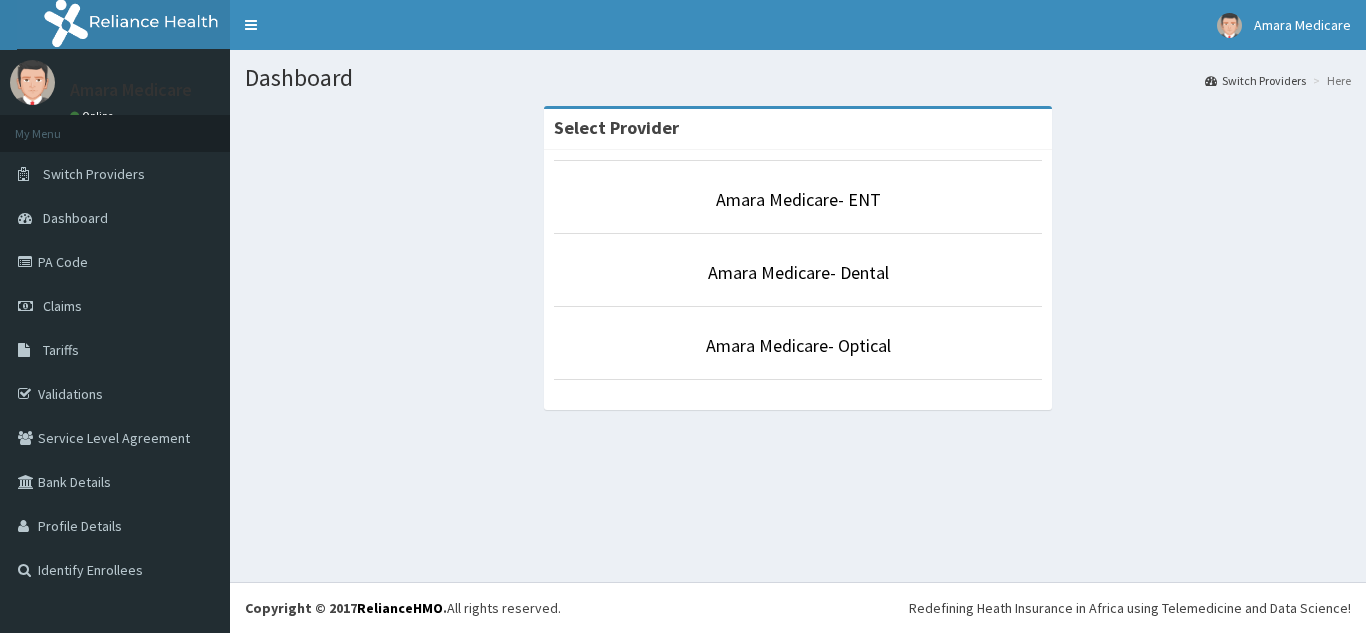 scroll, scrollTop: 0, scrollLeft: 0, axis: both 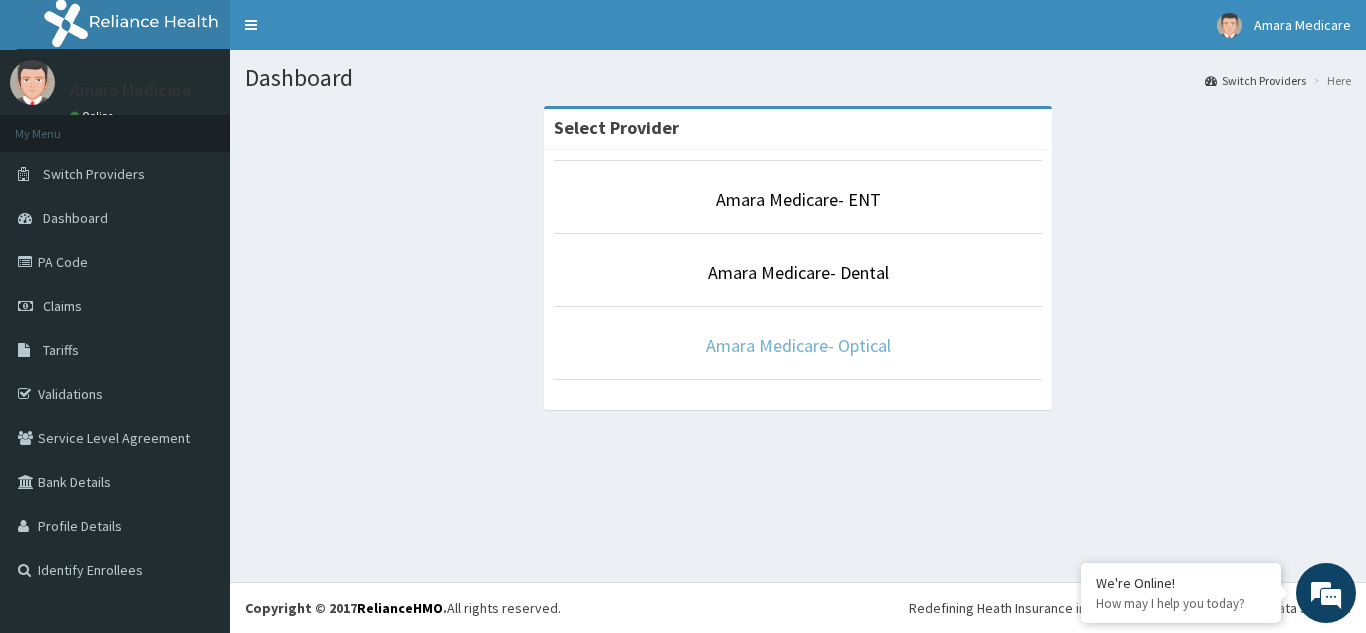 click on "Amara Medicare- Optical" at bounding box center [798, 345] 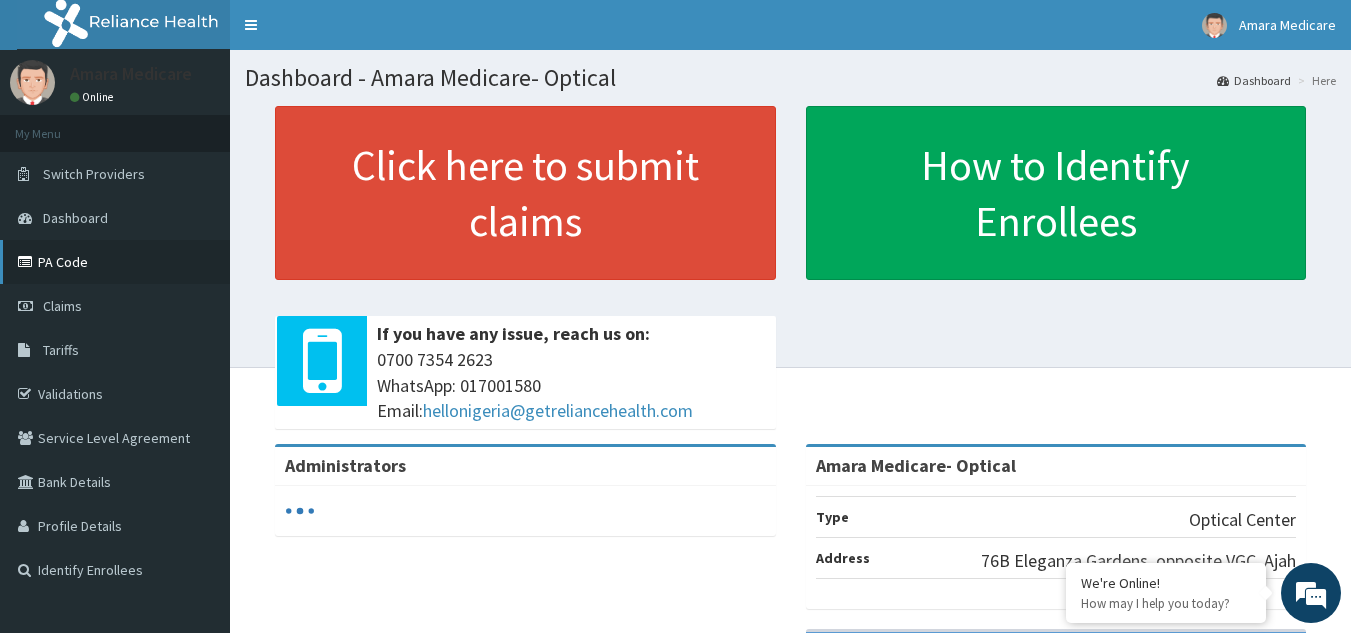 scroll, scrollTop: 0, scrollLeft: 0, axis: both 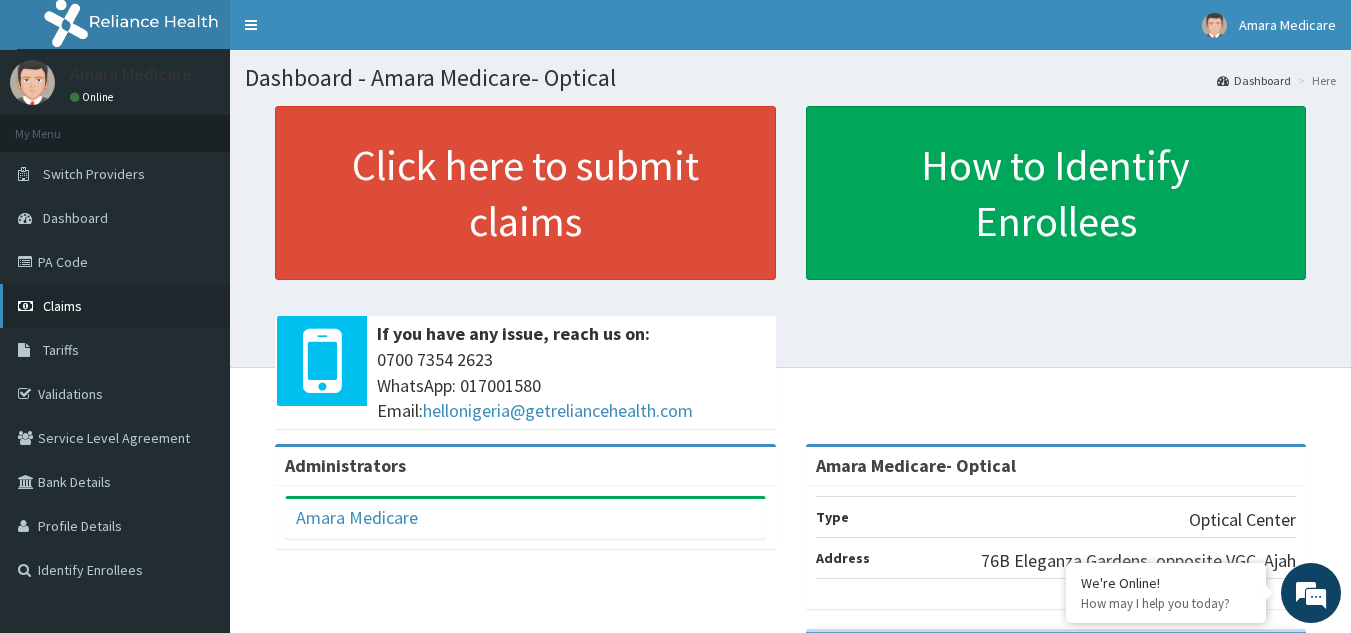 click on "Claims" at bounding box center (62, 306) 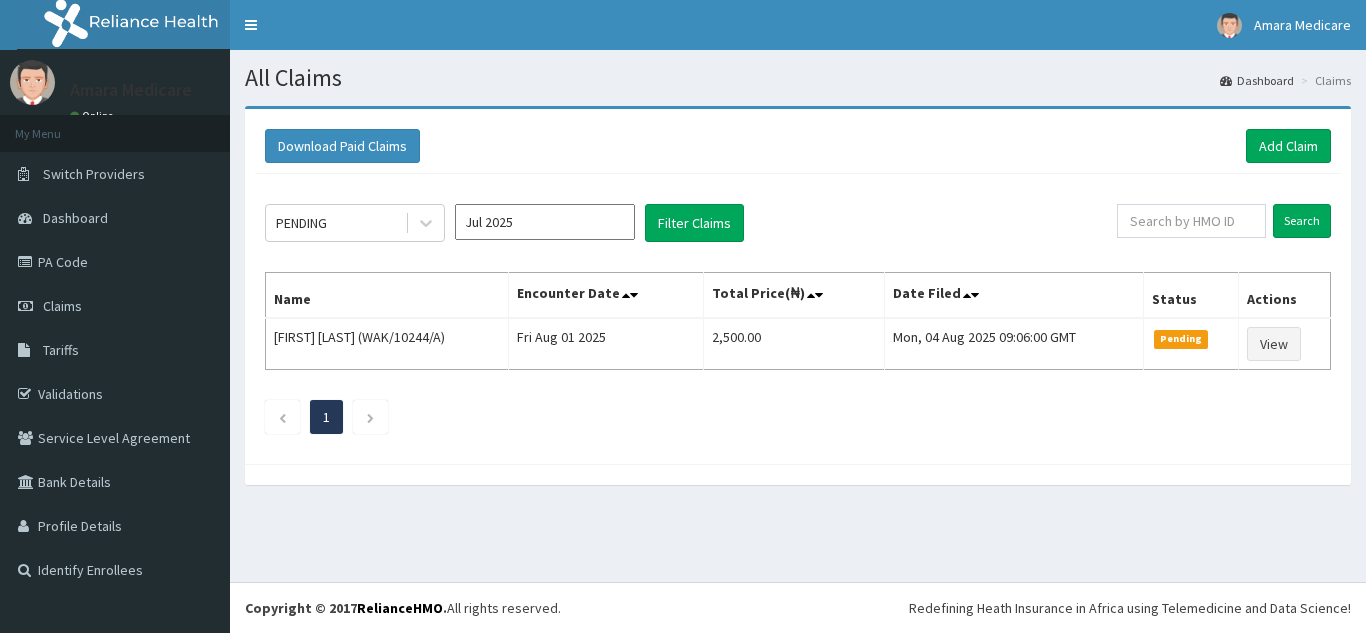 scroll, scrollTop: 0, scrollLeft: 0, axis: both 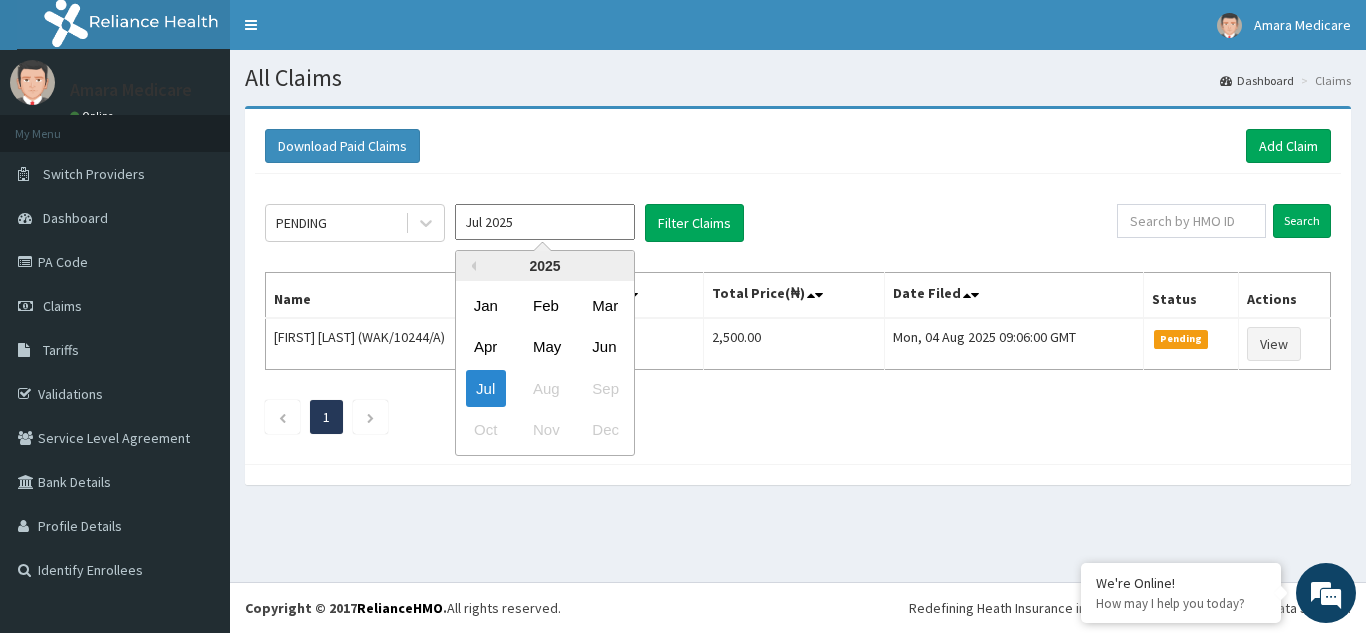click on "Jul 2025" at bounding box center (545, 222) 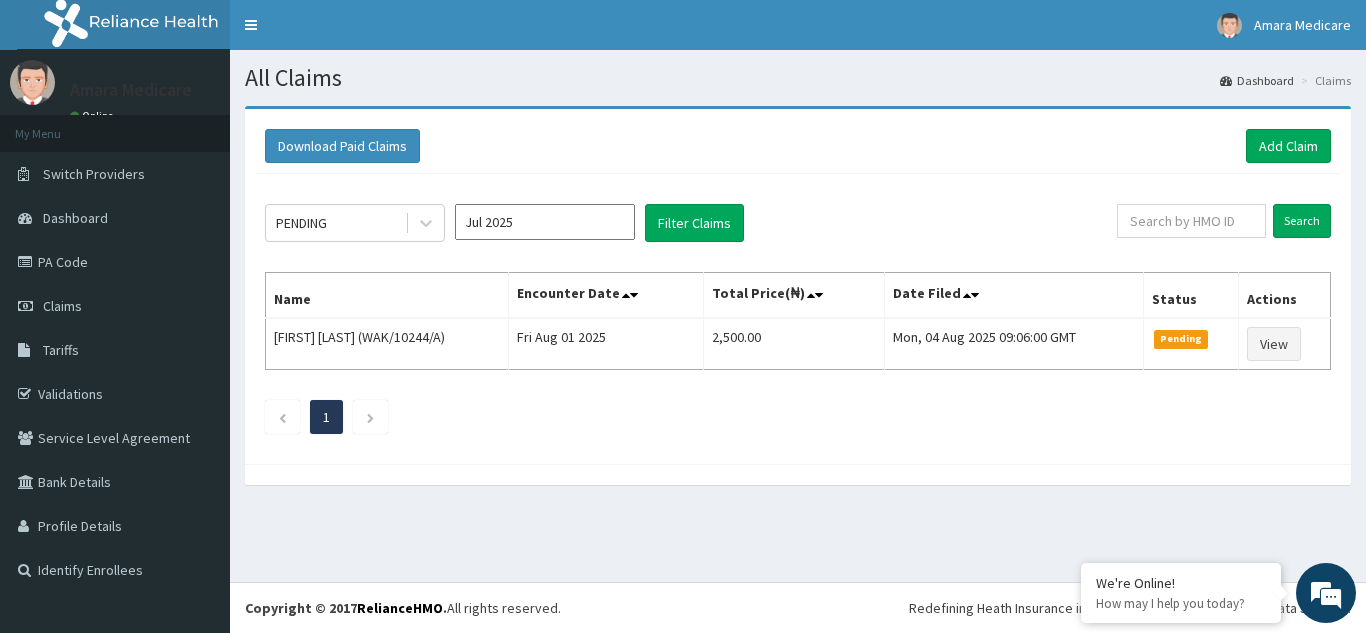 click on "Download Paid Claims Add Claim" at bounding box center (798, 146) 